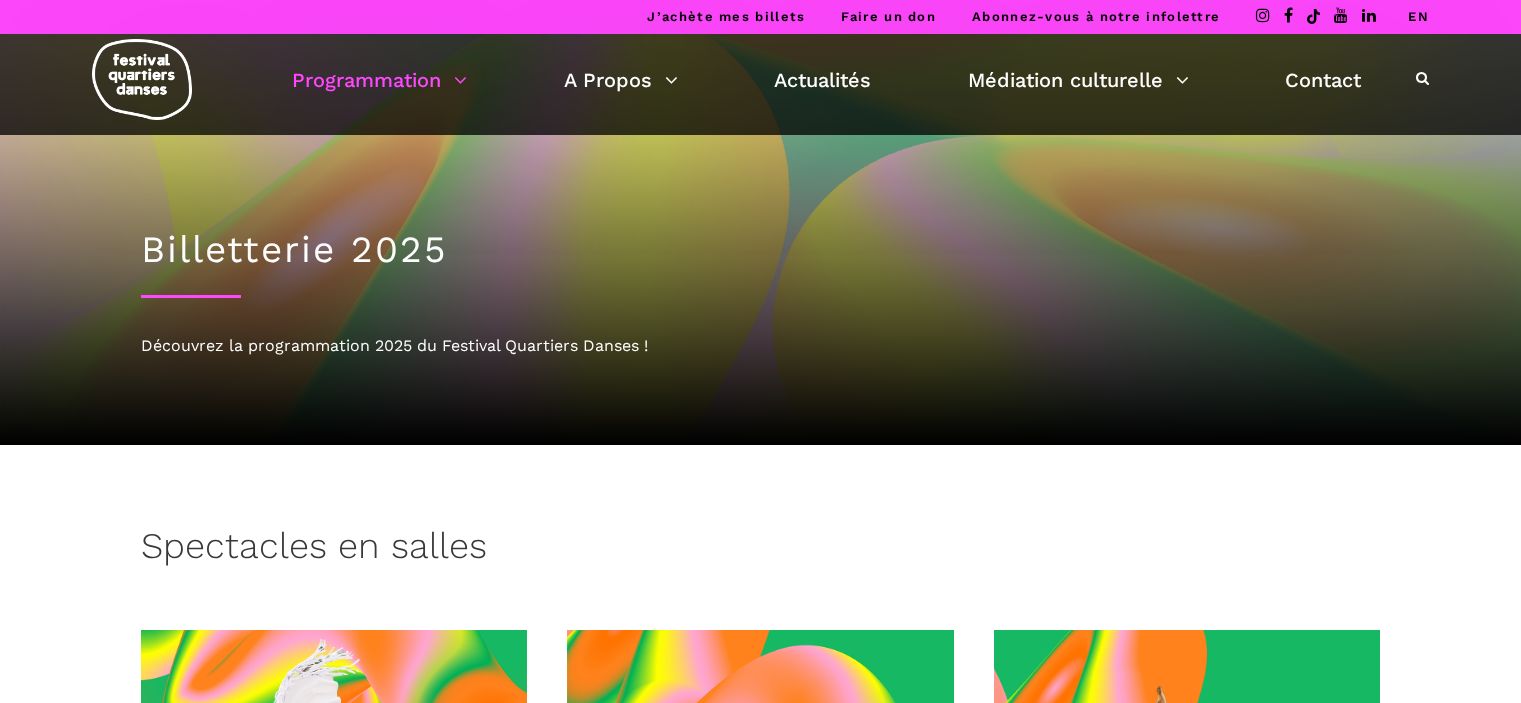 scroll, scrollTop: 0, scrollLeft: 0, axis: both 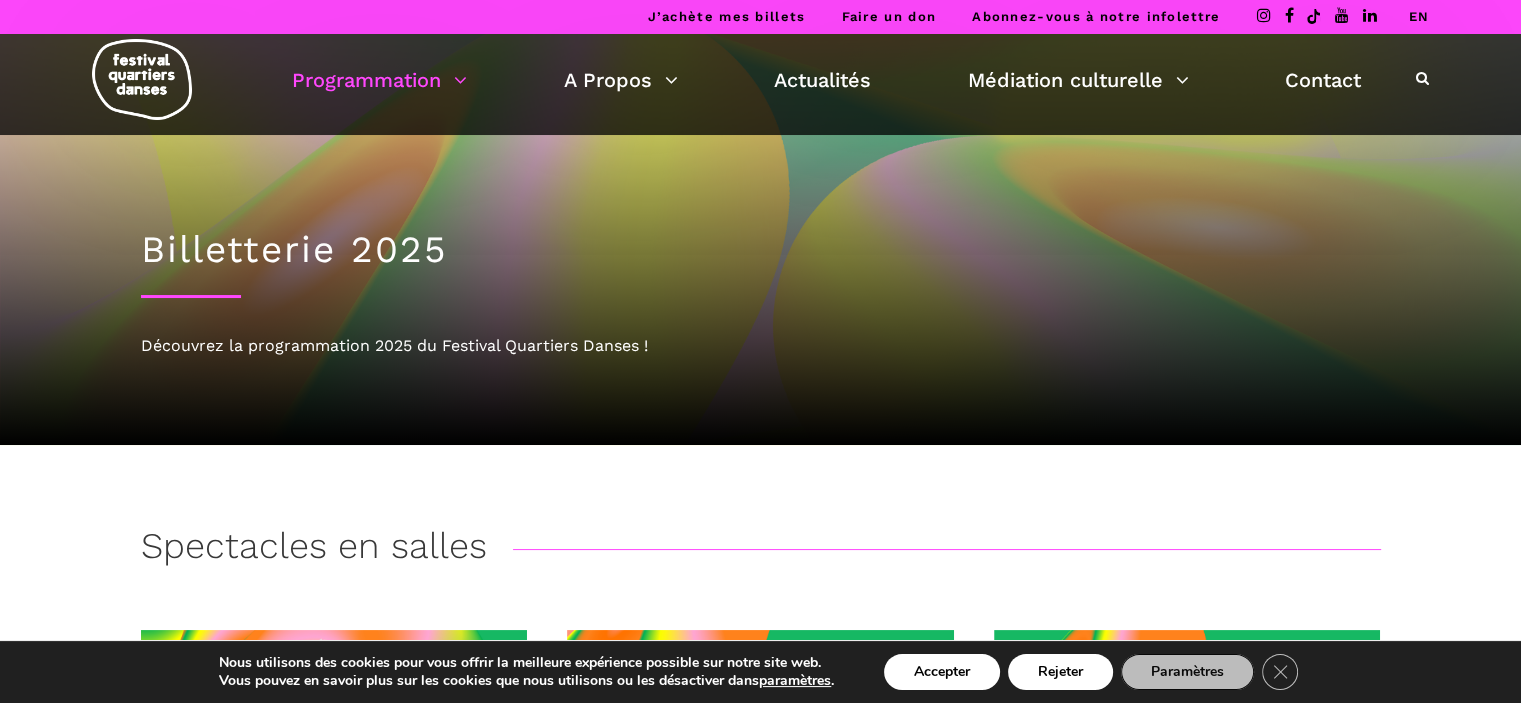 click at bounding box center [1422, 78] 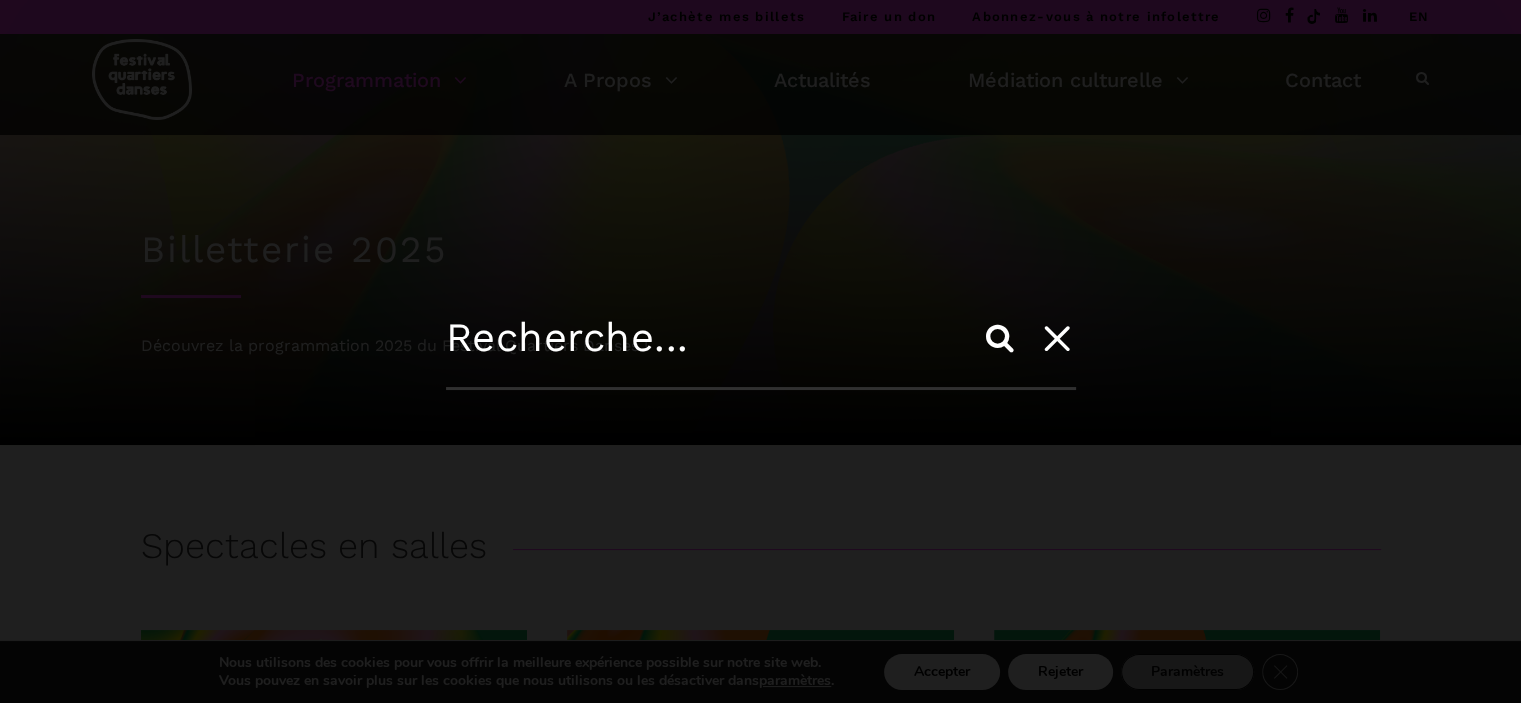 click at bounding box center (761, 352) 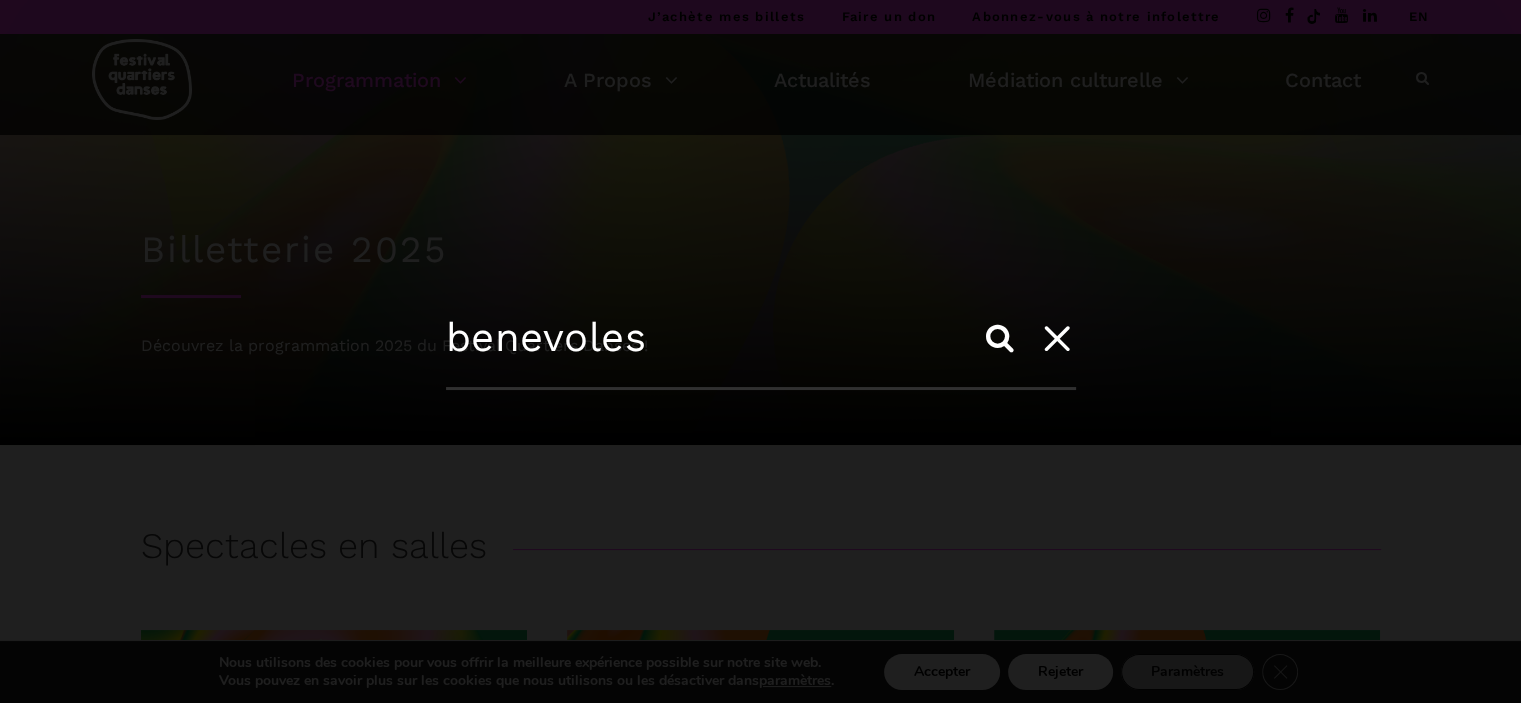 type on "benevoles" 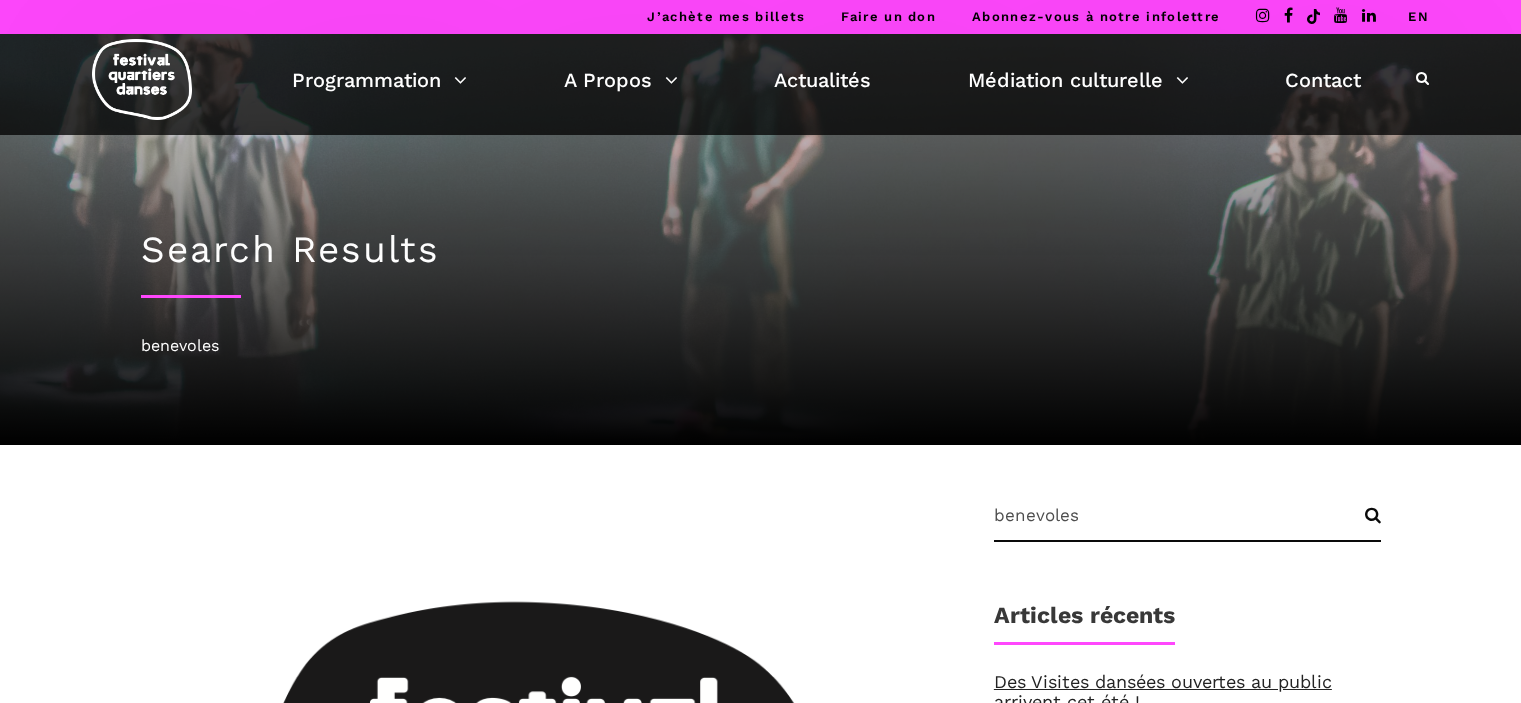 scroll, scrollTop: 0, scrollLeft: 0, axis: both 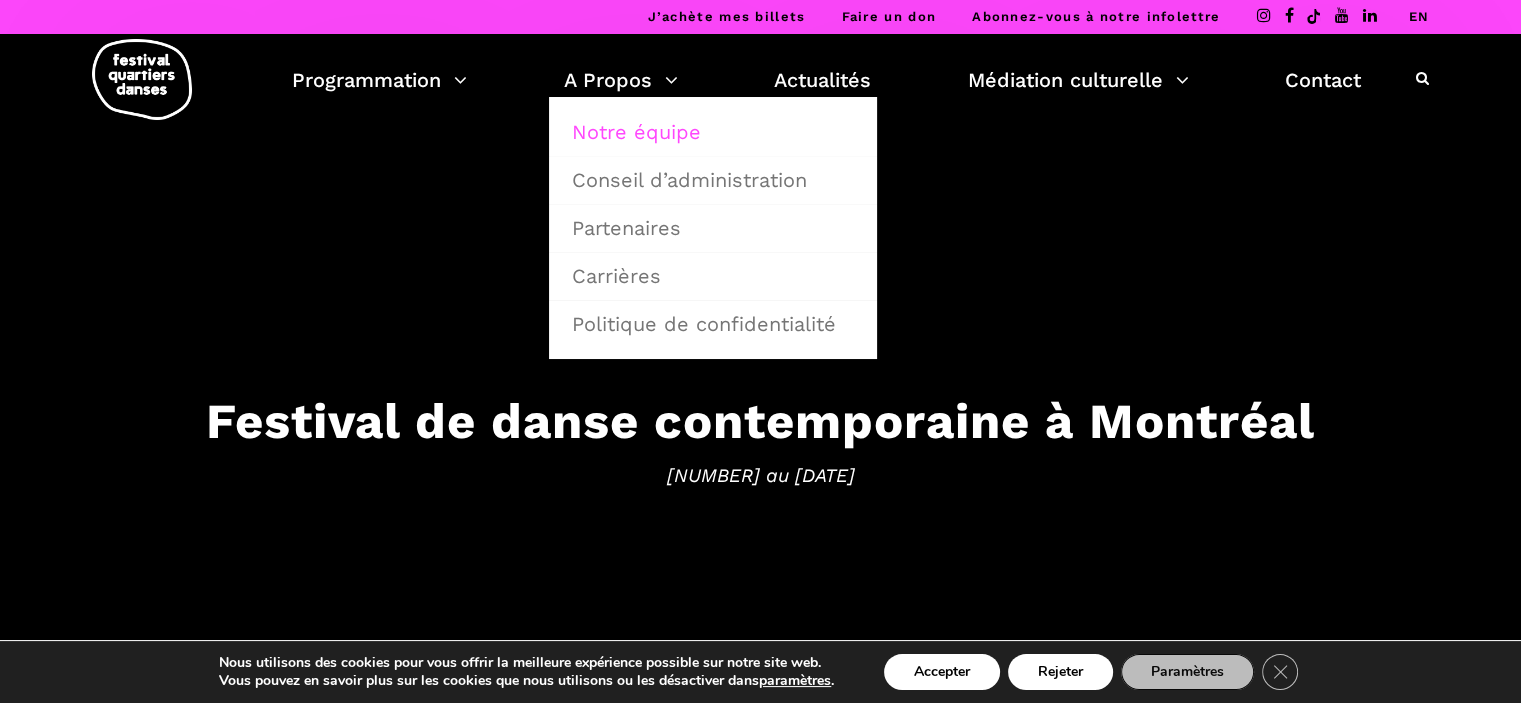 click on "Notre équipe" at bounding box center [713, 132] 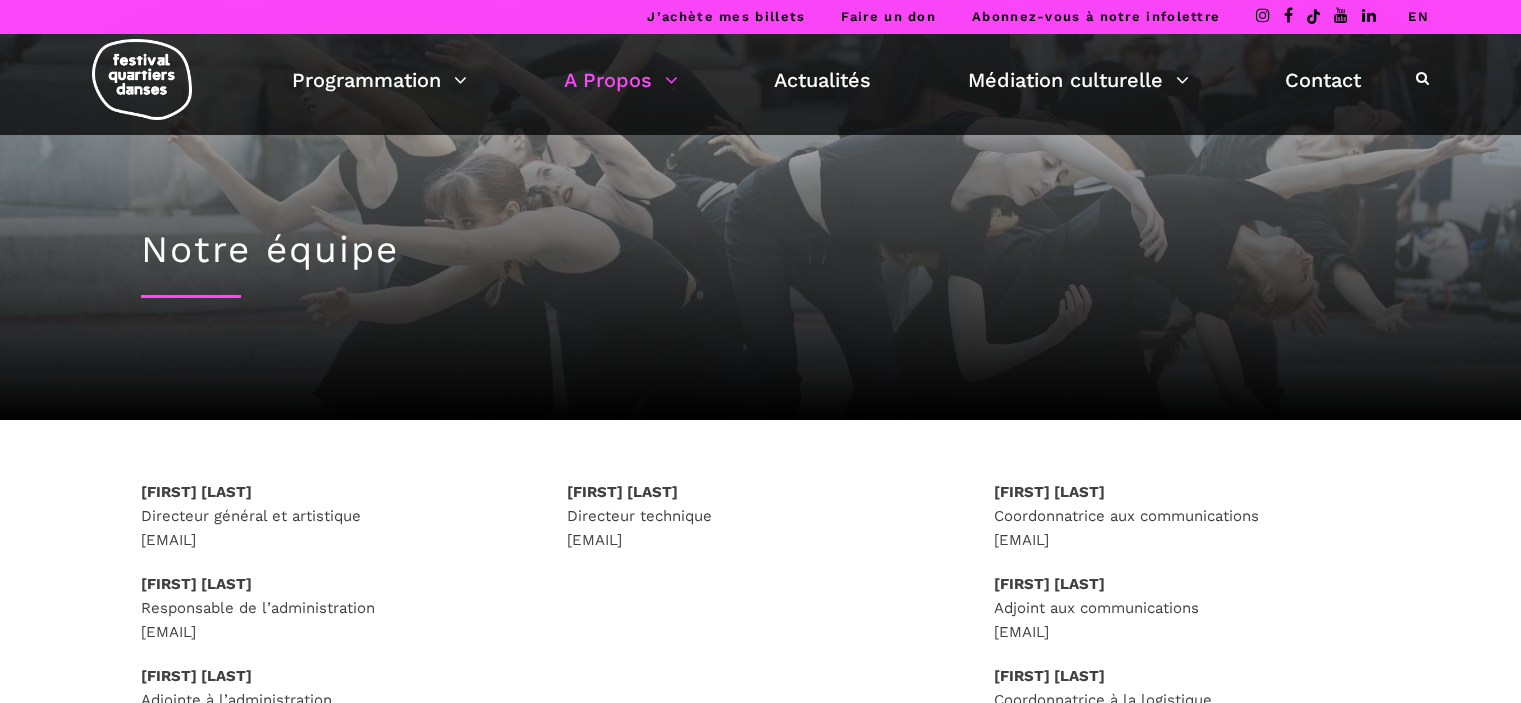 scroll, scrollTop: 0, scrollLeft: 0, axis: both 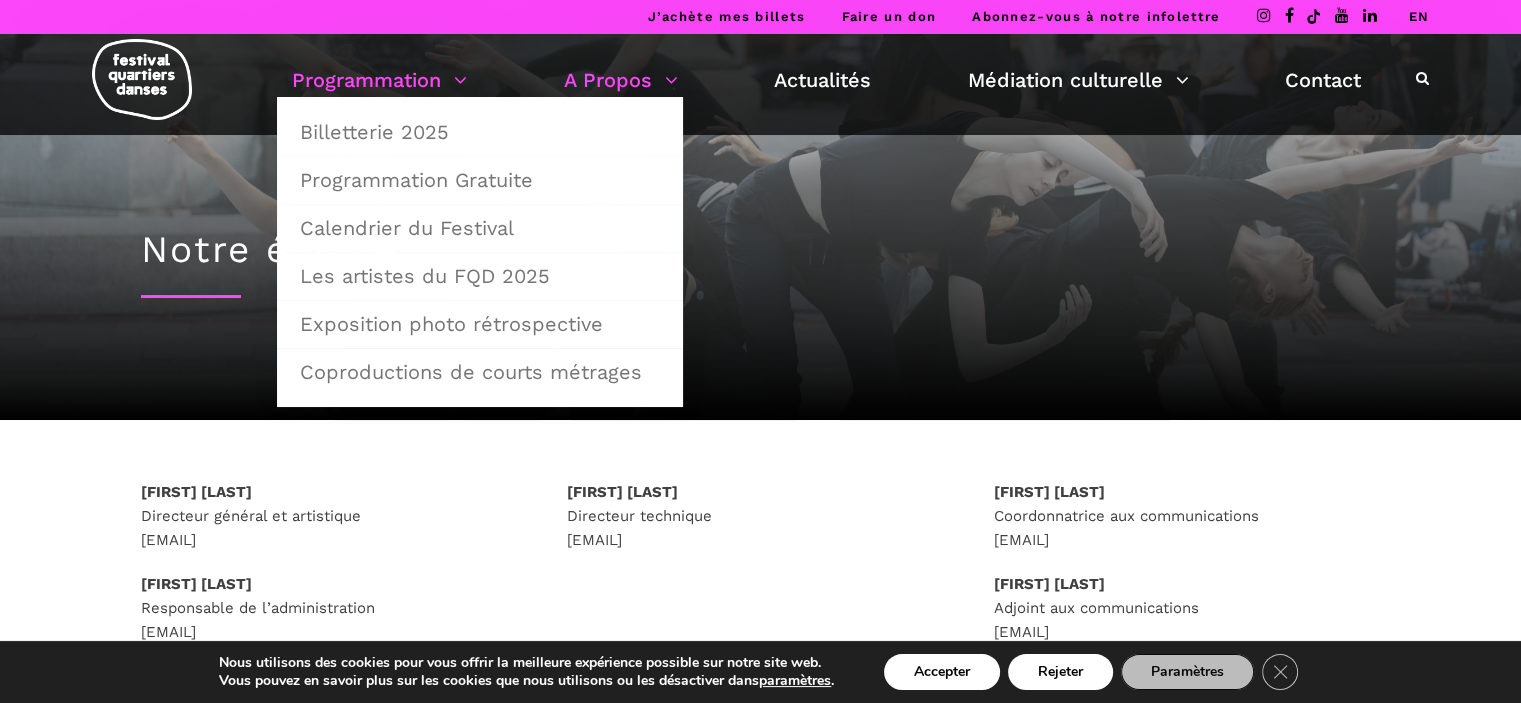 click on "Programmation" at bounding box center (379, 80) 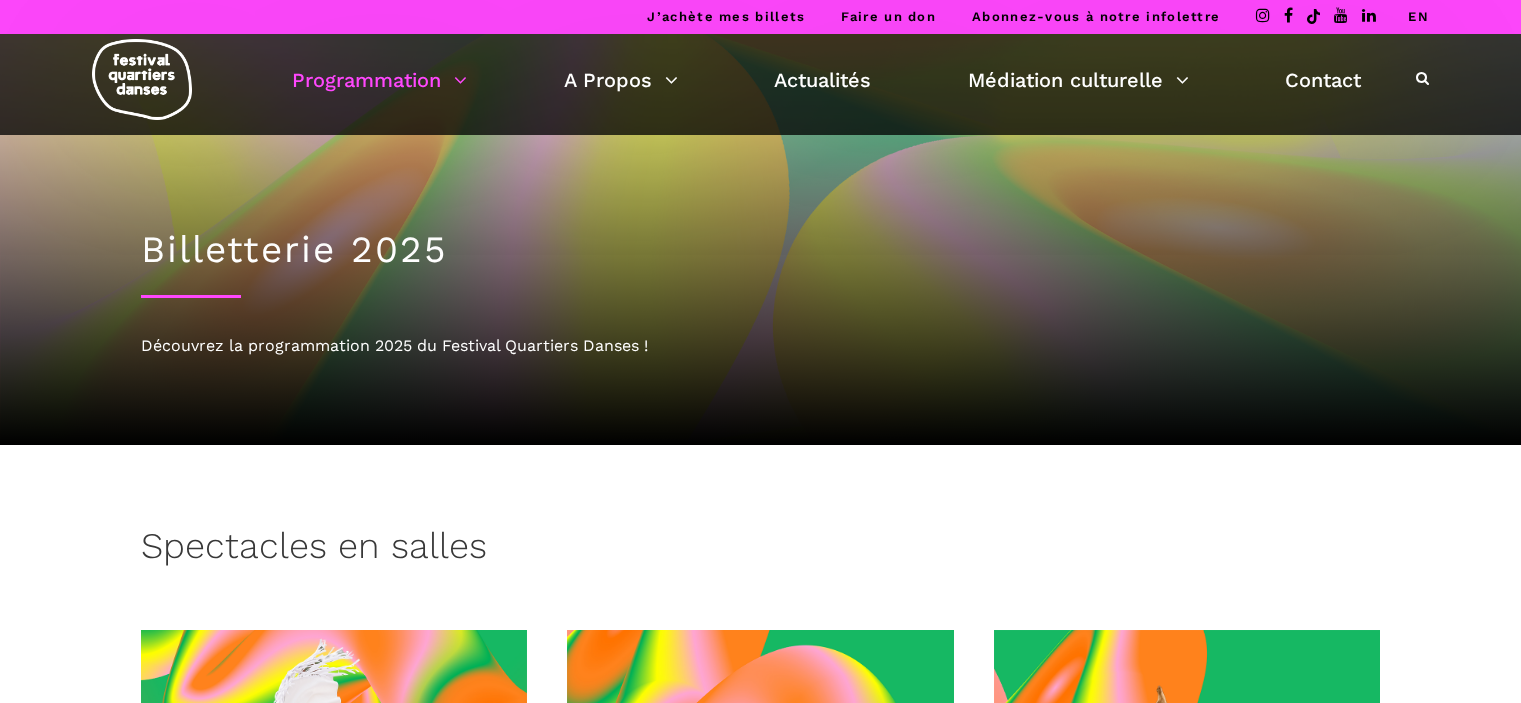 scroll, scrollTop: 0, scrollLeft: 0, axis: both 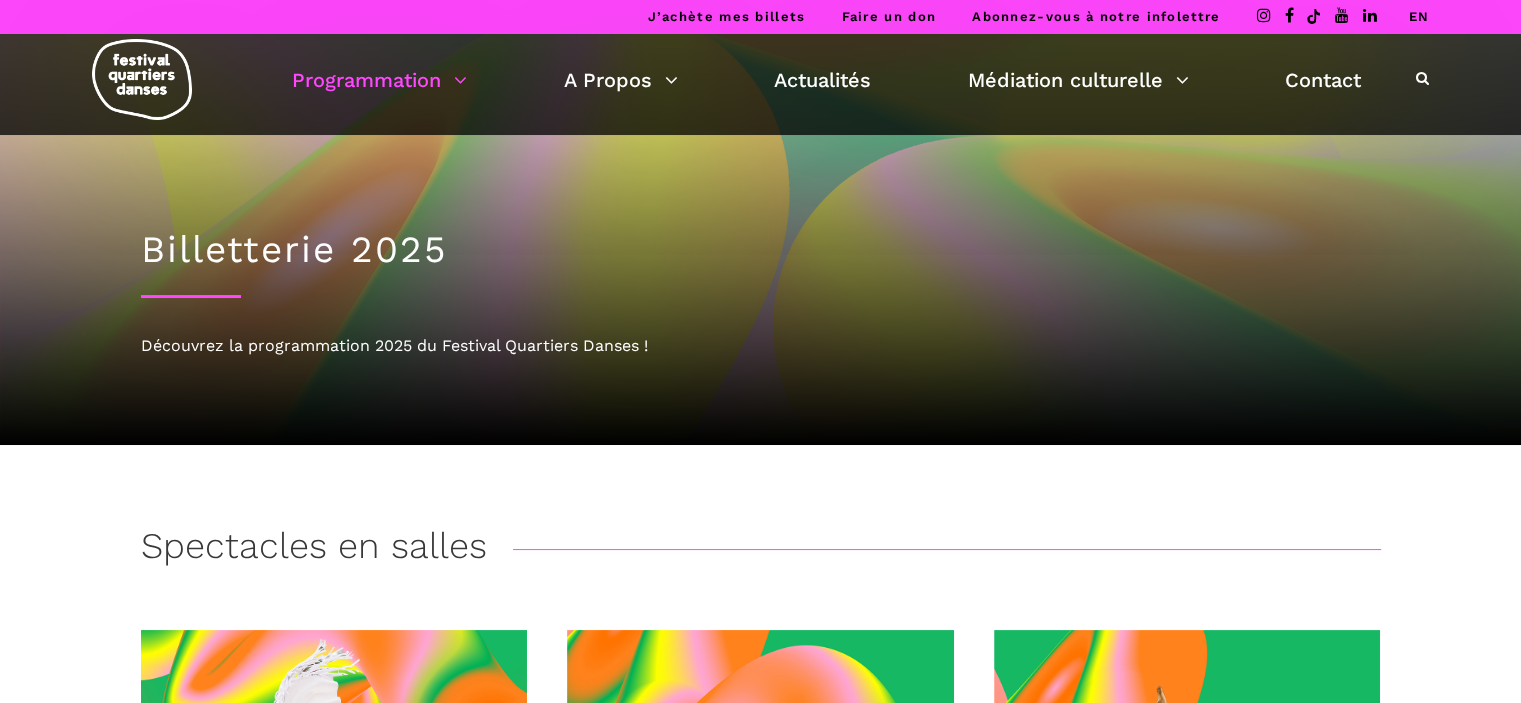 click on "Programmation" at bounding box center [379, 80] 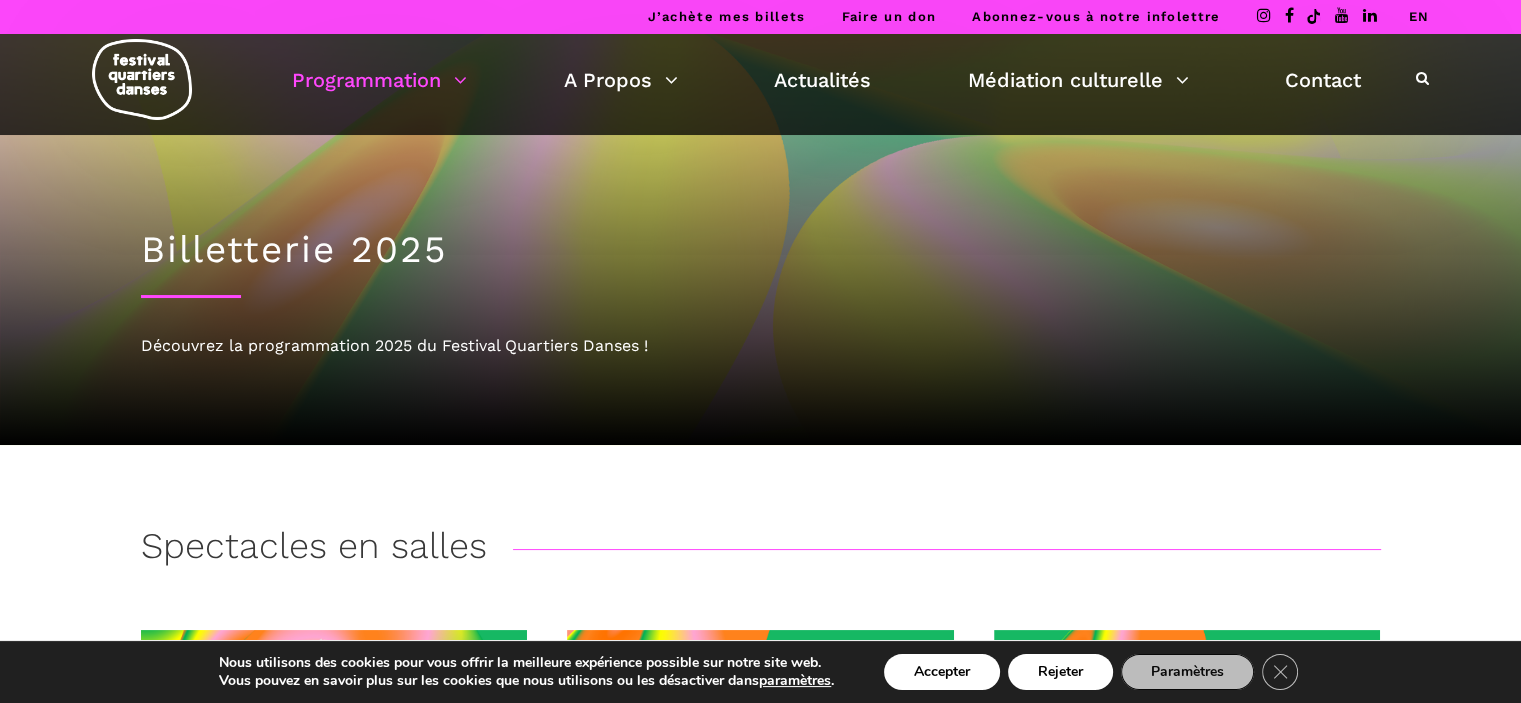 click at bounding box center [1422, 78] 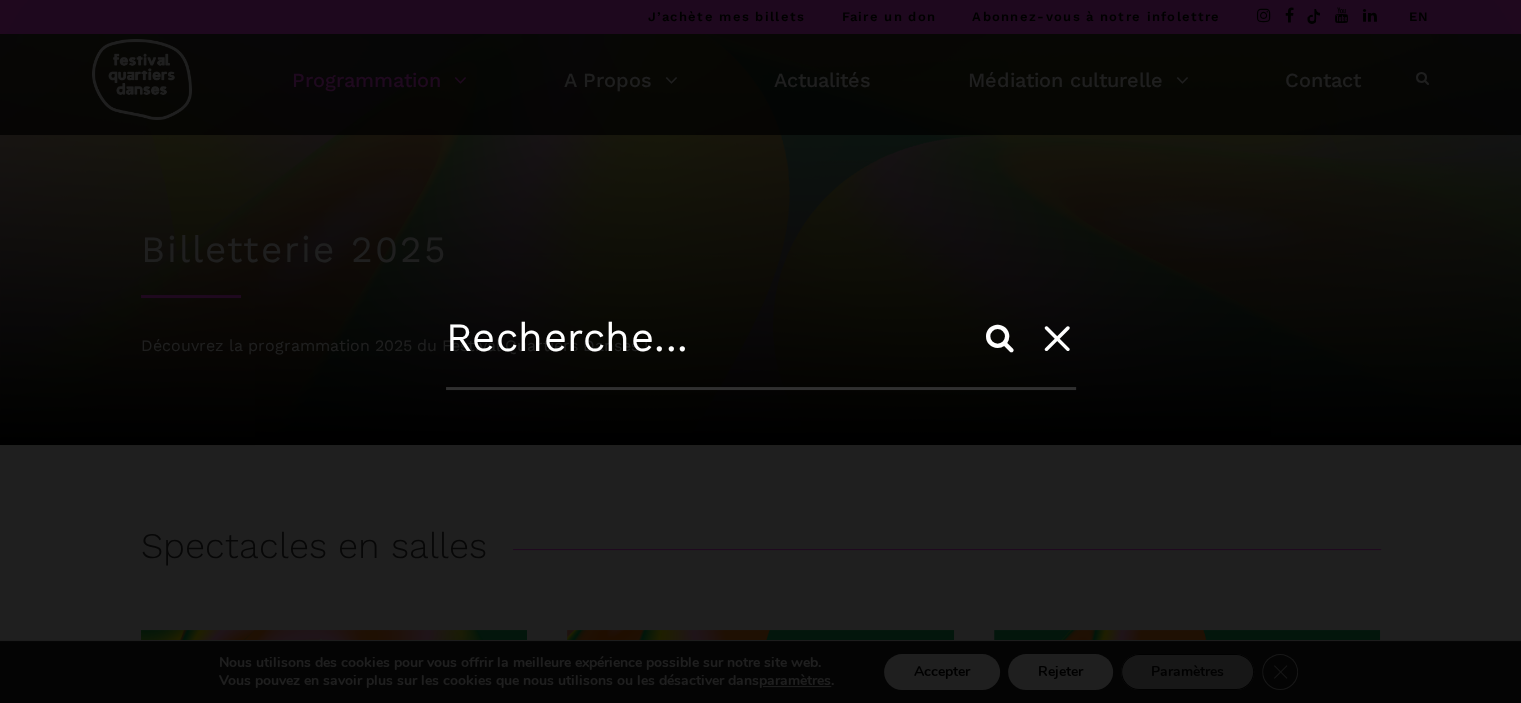 click at bounding box center [761, 352] 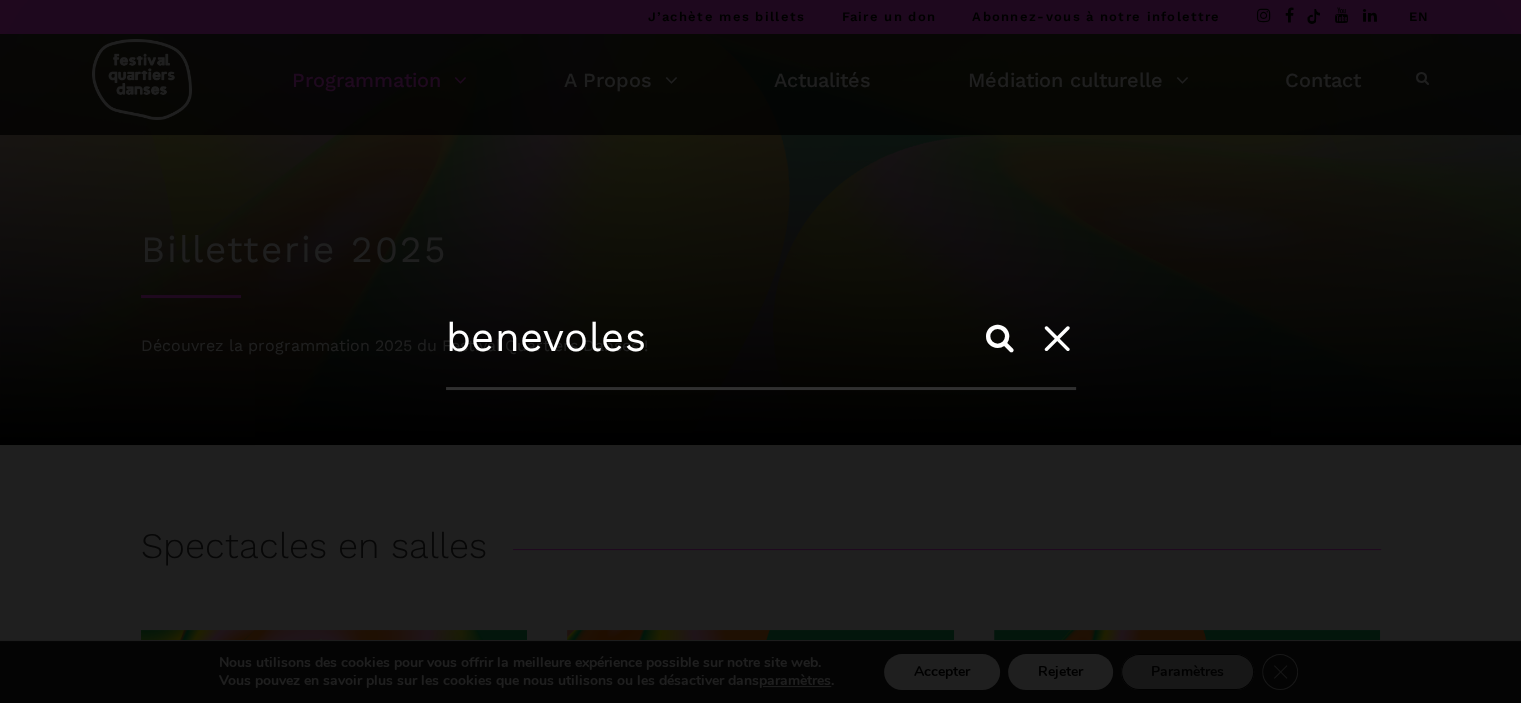 click at bounding box center [1055, 337] 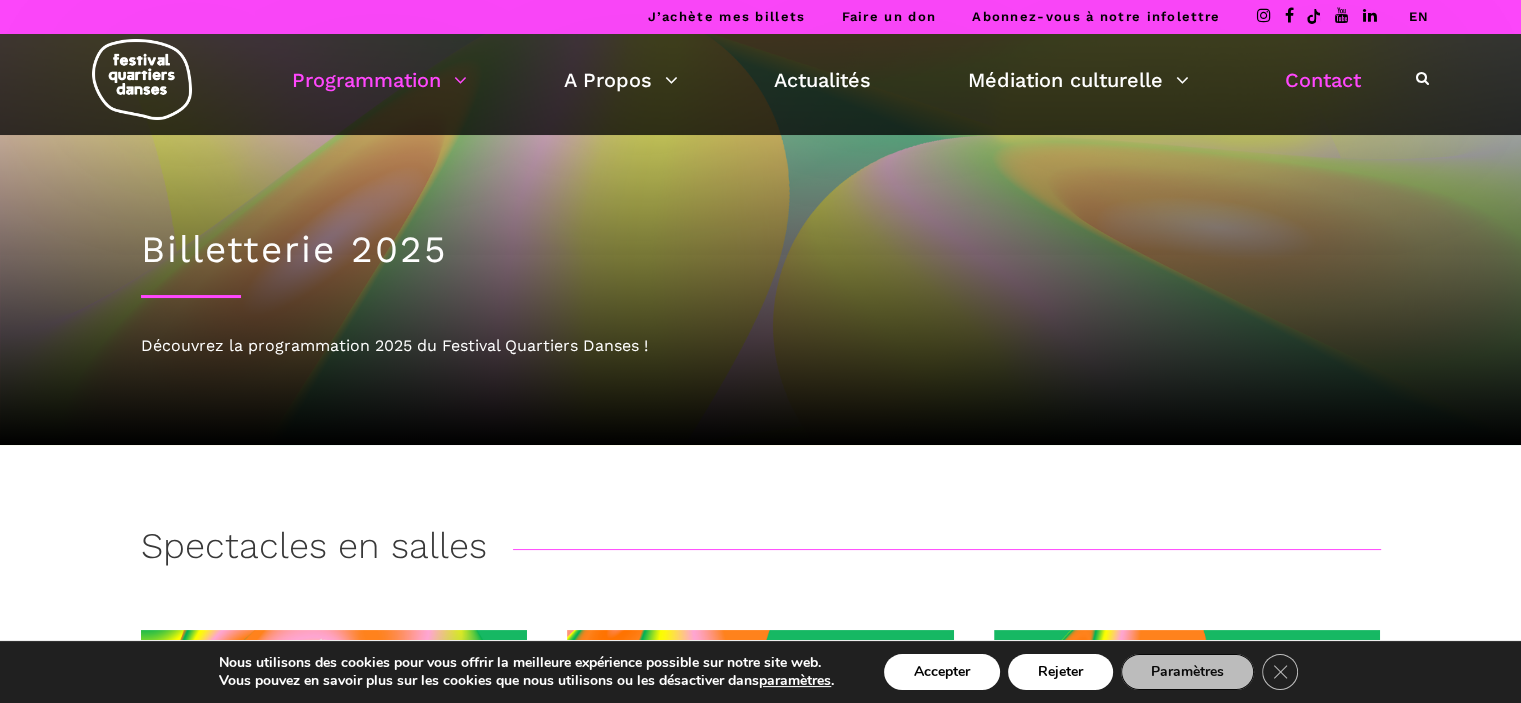 click on "Contact" at bounding box center (1323, 80) 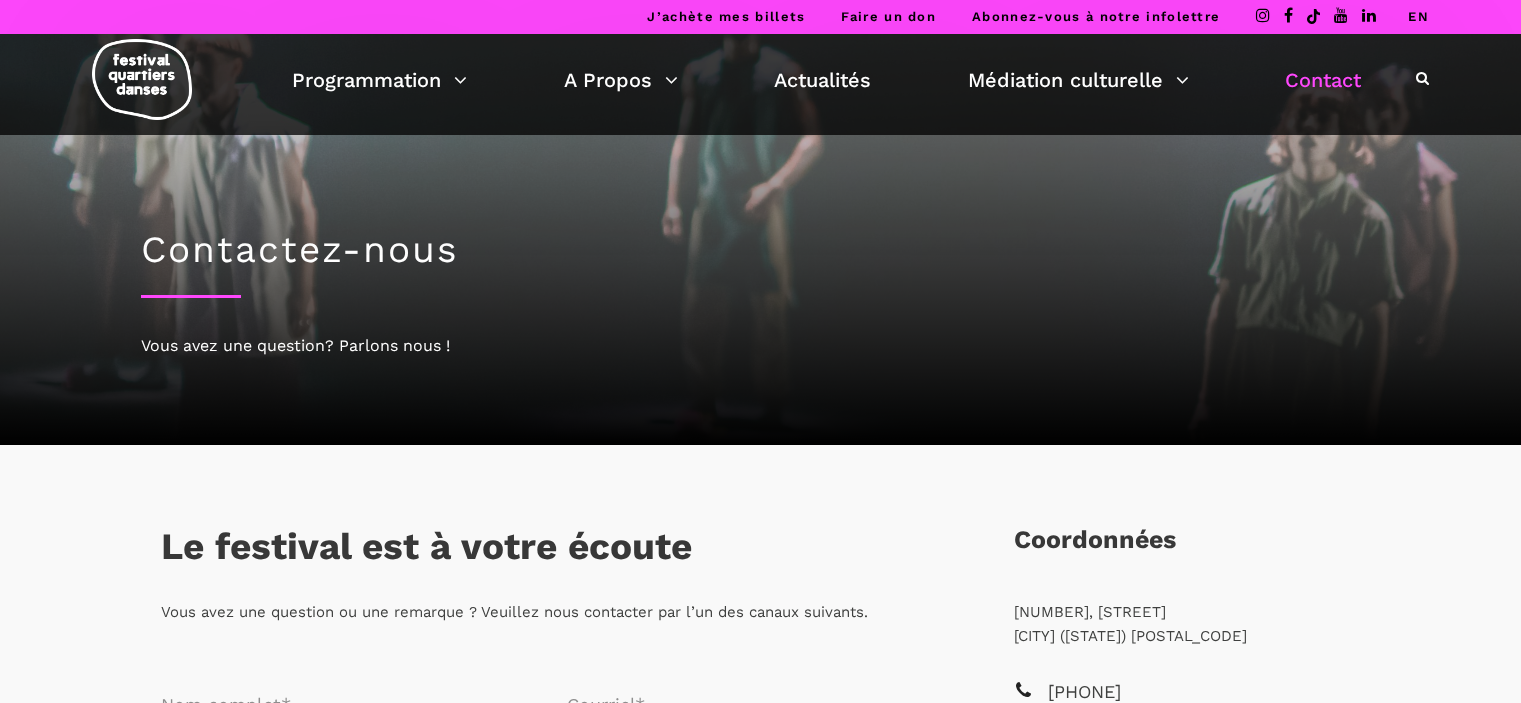scroll, scrollTop: 0, scrollLeft: 0, axis: both 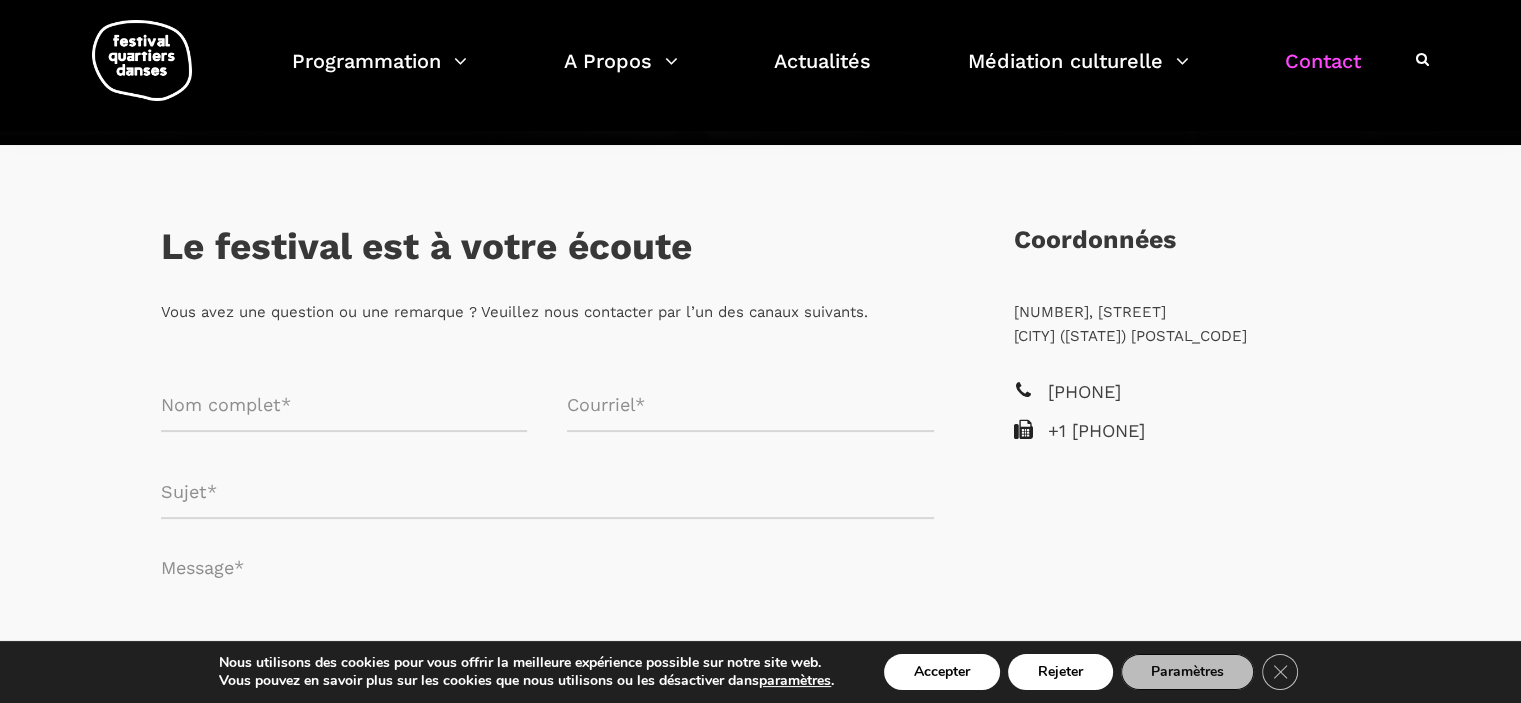 click at bounding box center (344, 405) 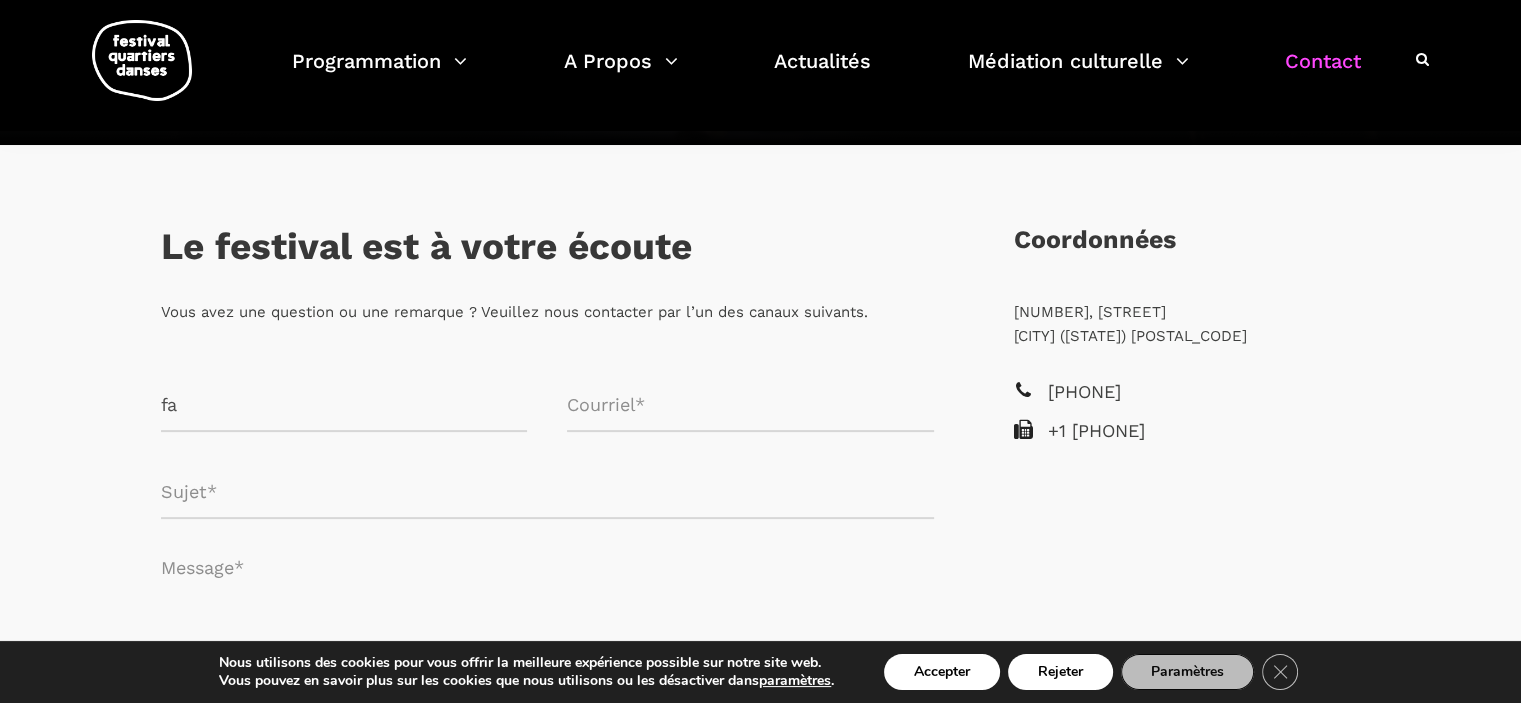 type on "f" 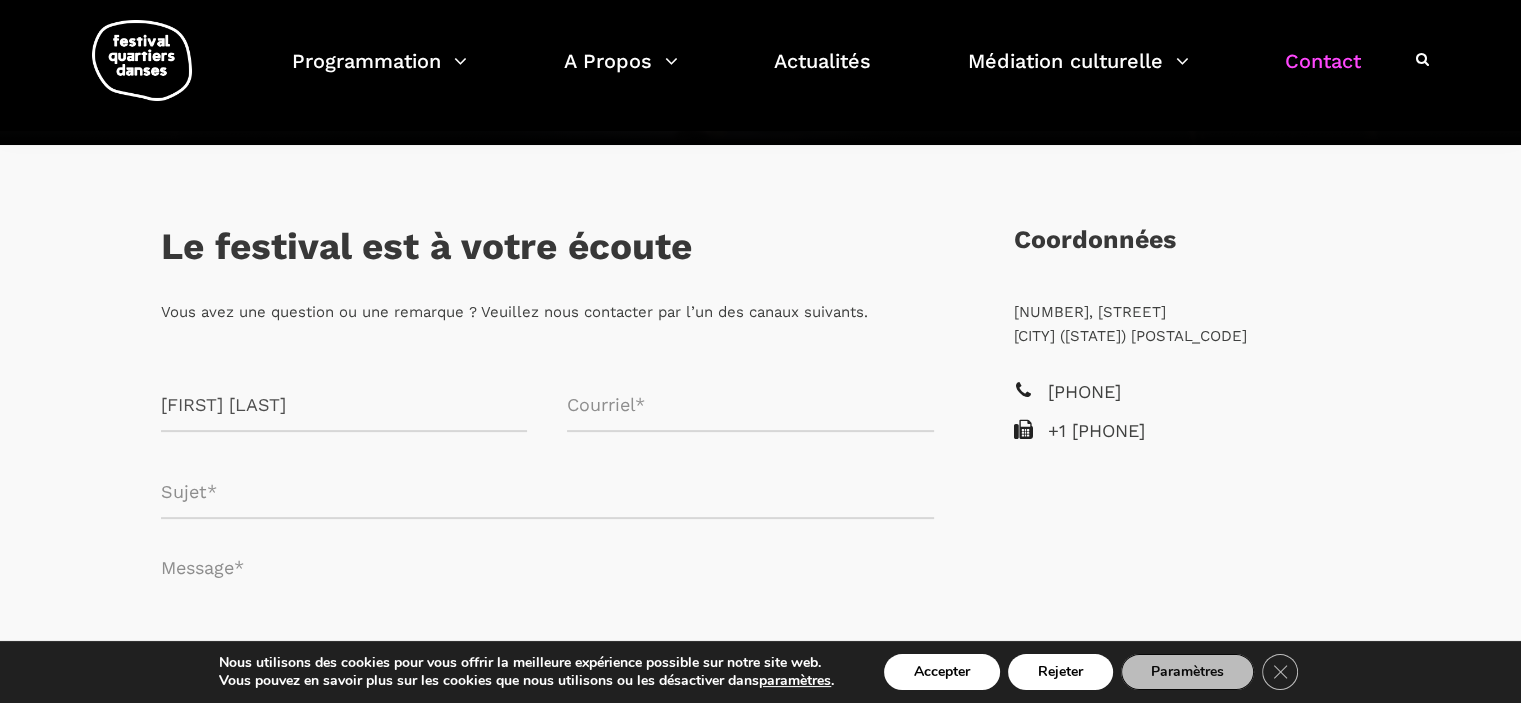 type on "[FIRST] [LAST]" 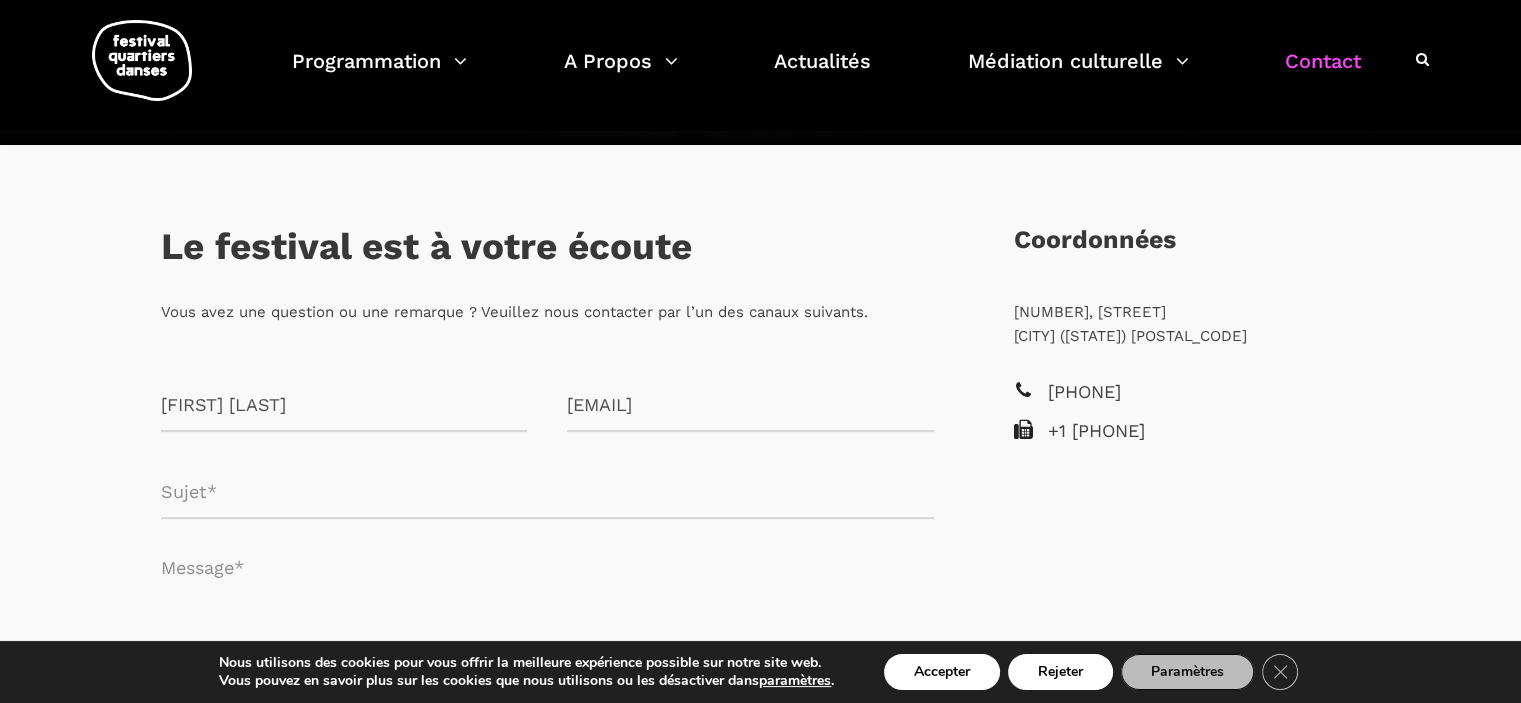 type on "[EMAIL]" 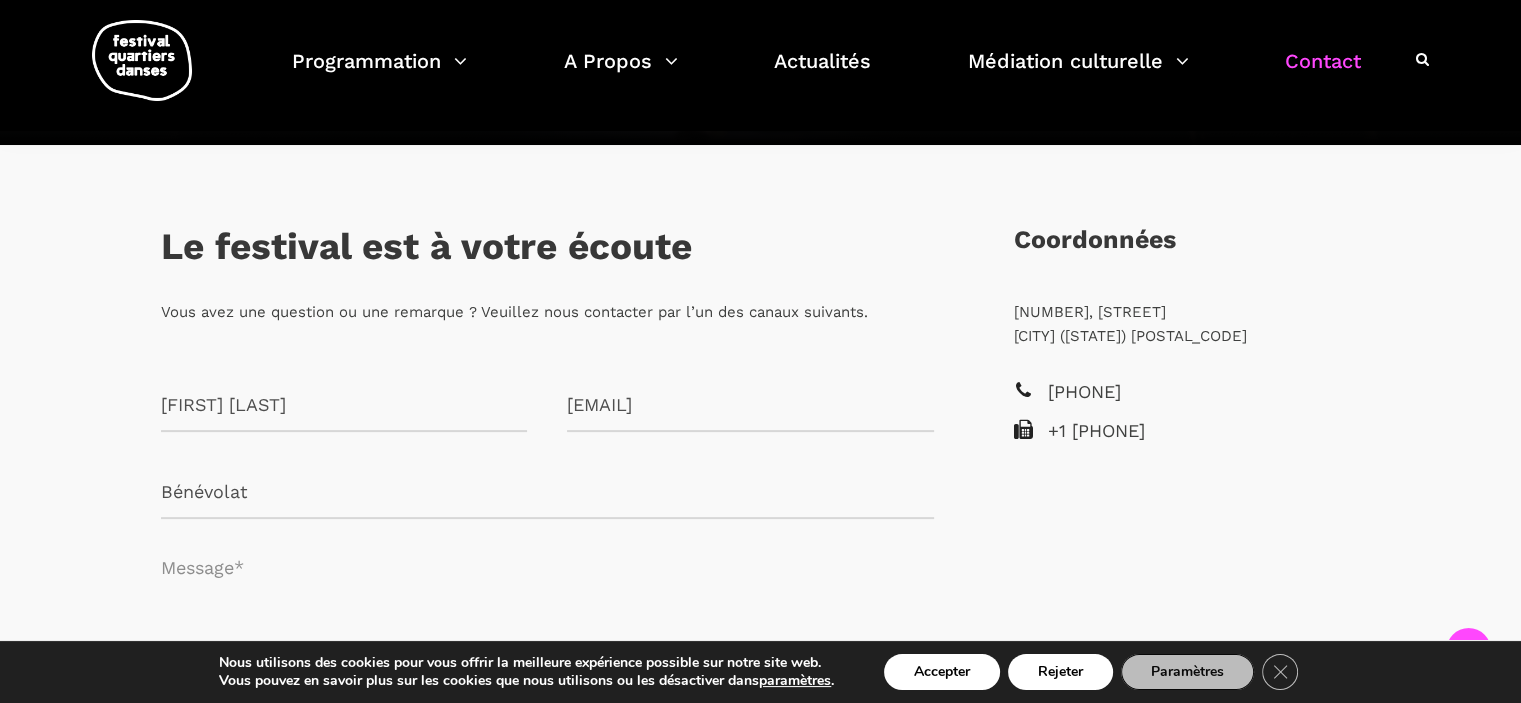 scroll, scrollTop: 400, scrollLeft: 0, axis: vertical 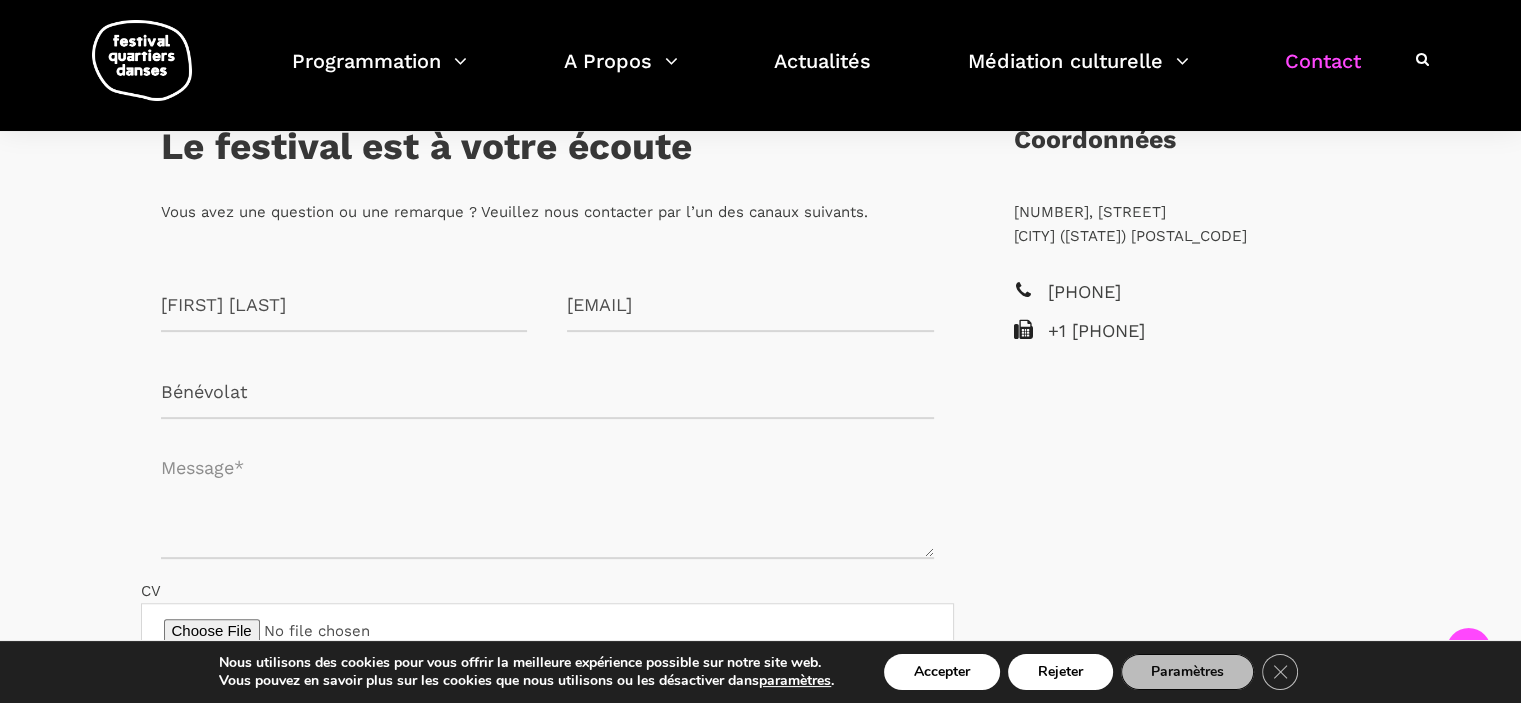 type on "Bénévolat" 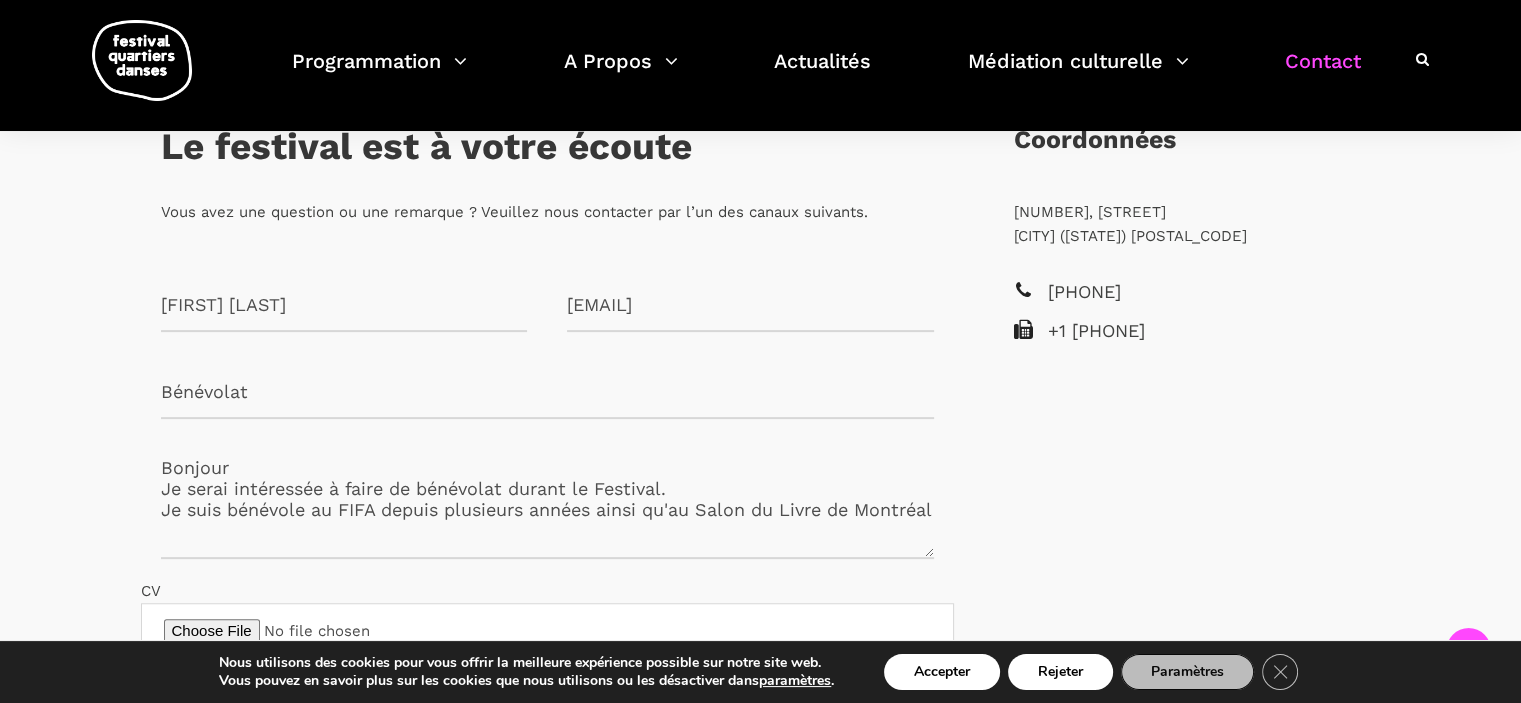 scroll, scrollTop: 4, scrollLeft: 0, axis: vertical 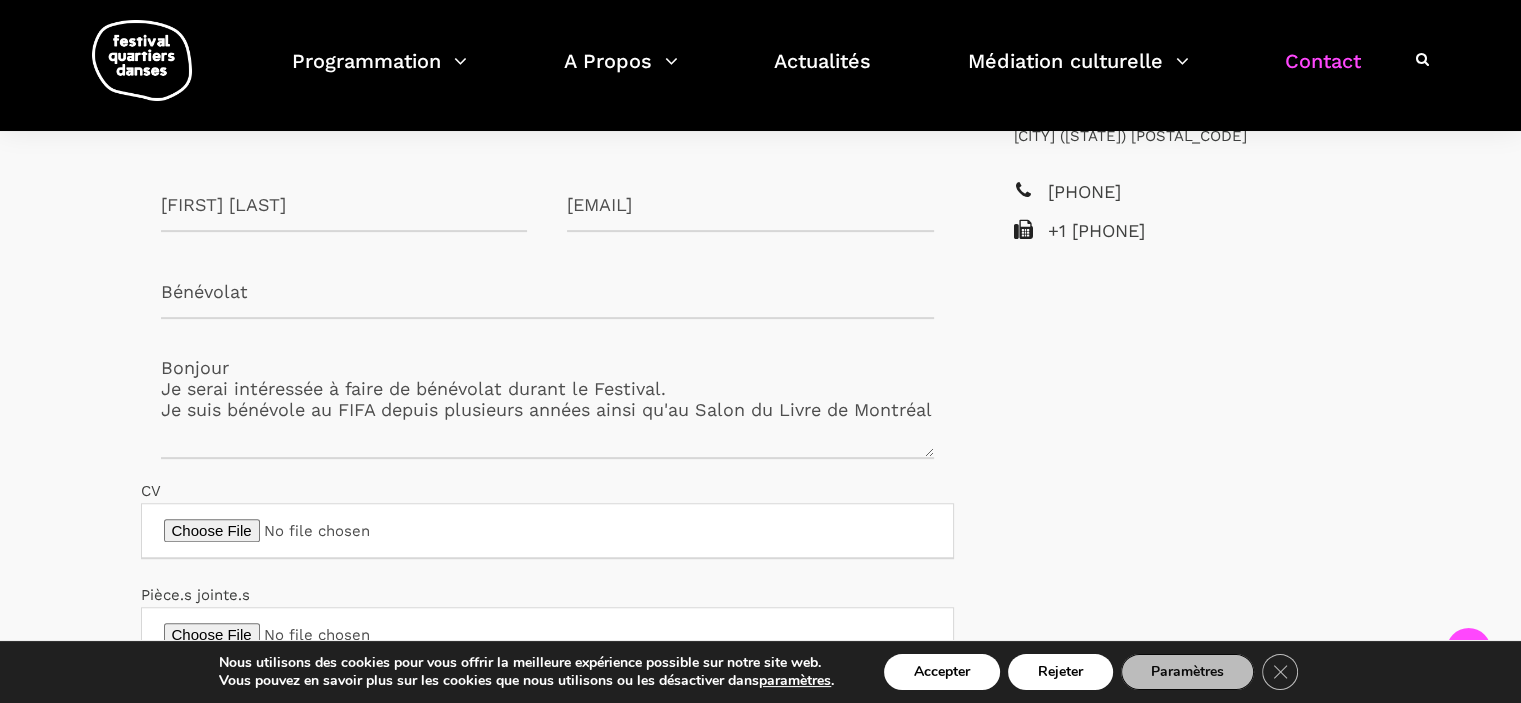 click on "Bonjour
Je serai intéressée à faire de bénévolat durant le Festival.
Je suis bénévole au FIFA depuis plusieurs années ainsi qu'au Salon du Livre de Montréal" at bounding box center [547, 399] 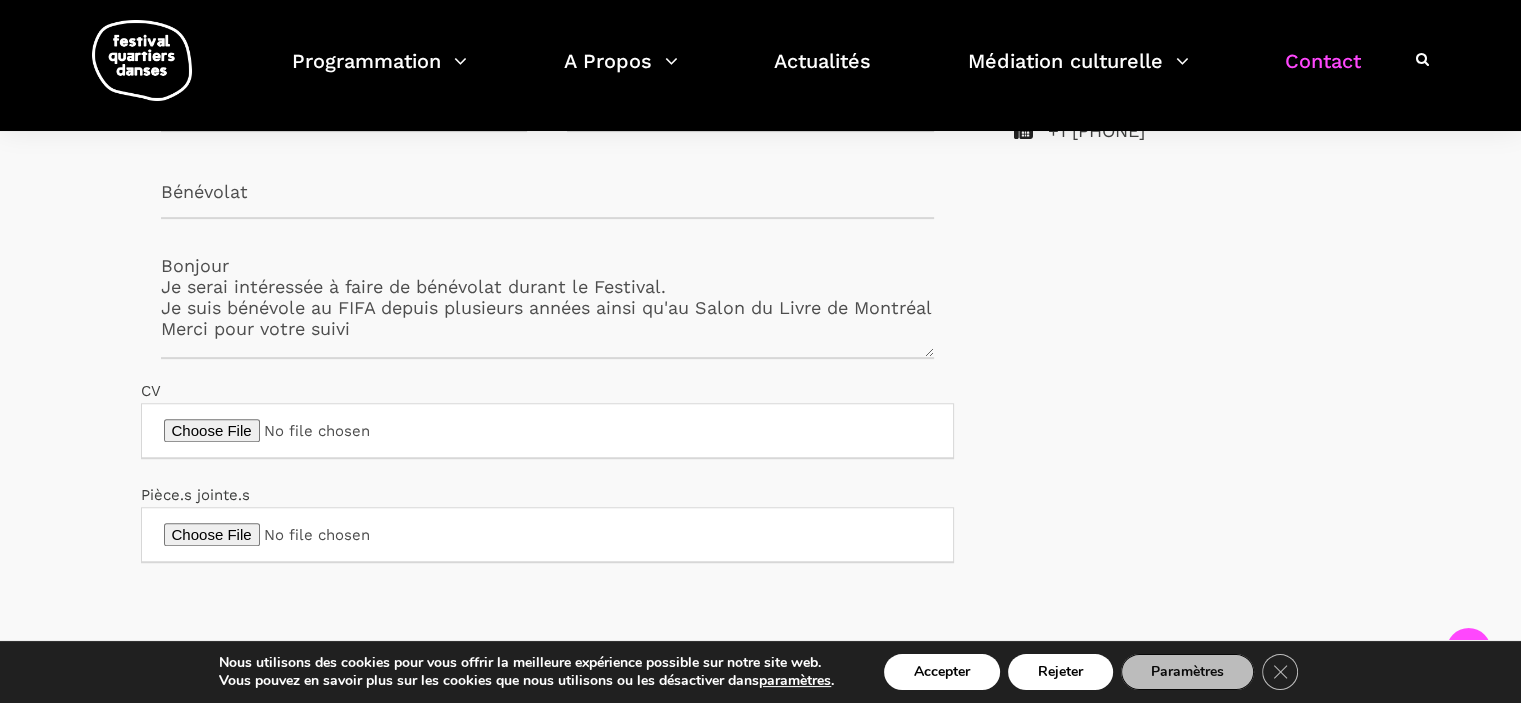 scroll, scrollTop: 700, scrollLeft: 0, axis: vertical 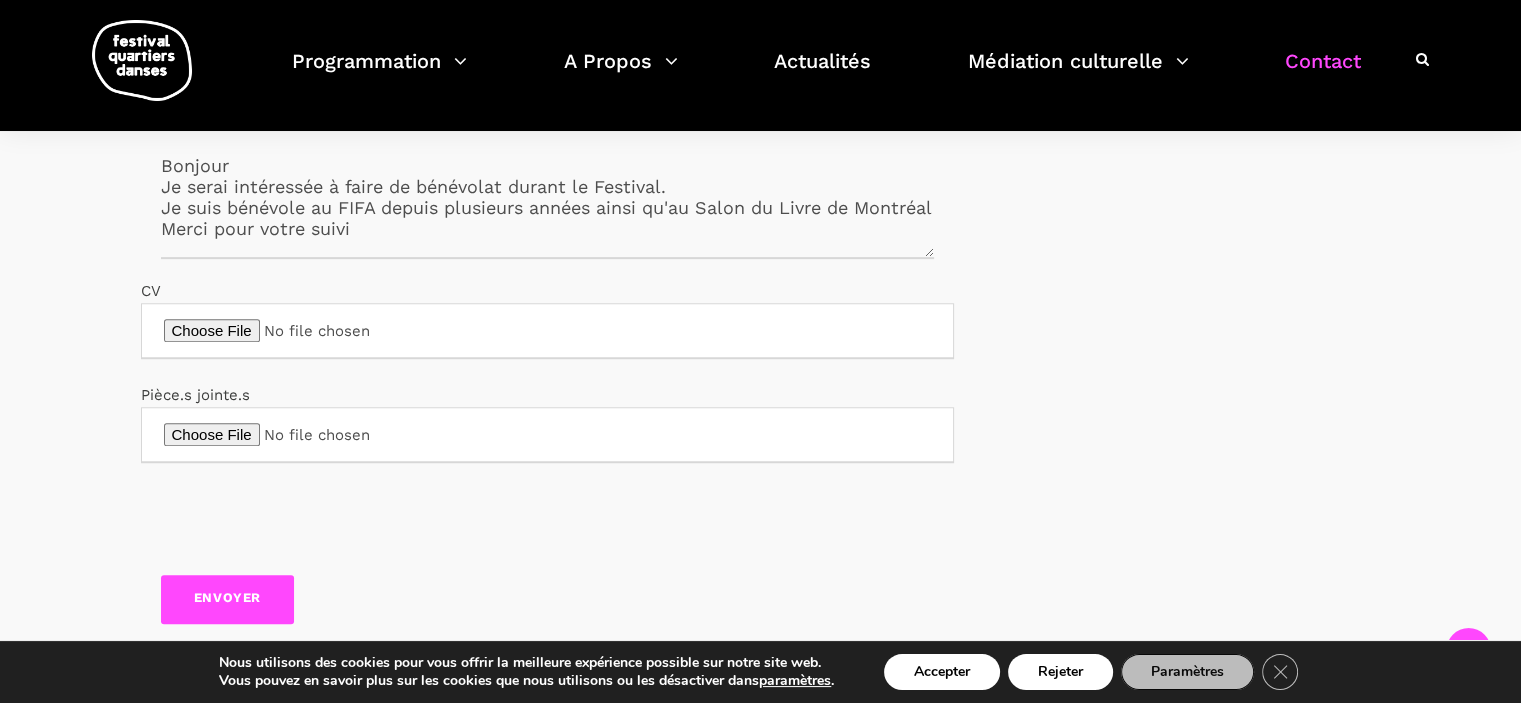 type on "Bonjour
Je serai intéressée à faire de bénévolat durant le Festival.
Je suis bénévole au FIFA depuis plusieurs années ainsi qu'au Salon du Livre de Montréal
Merci pour votre suivi" 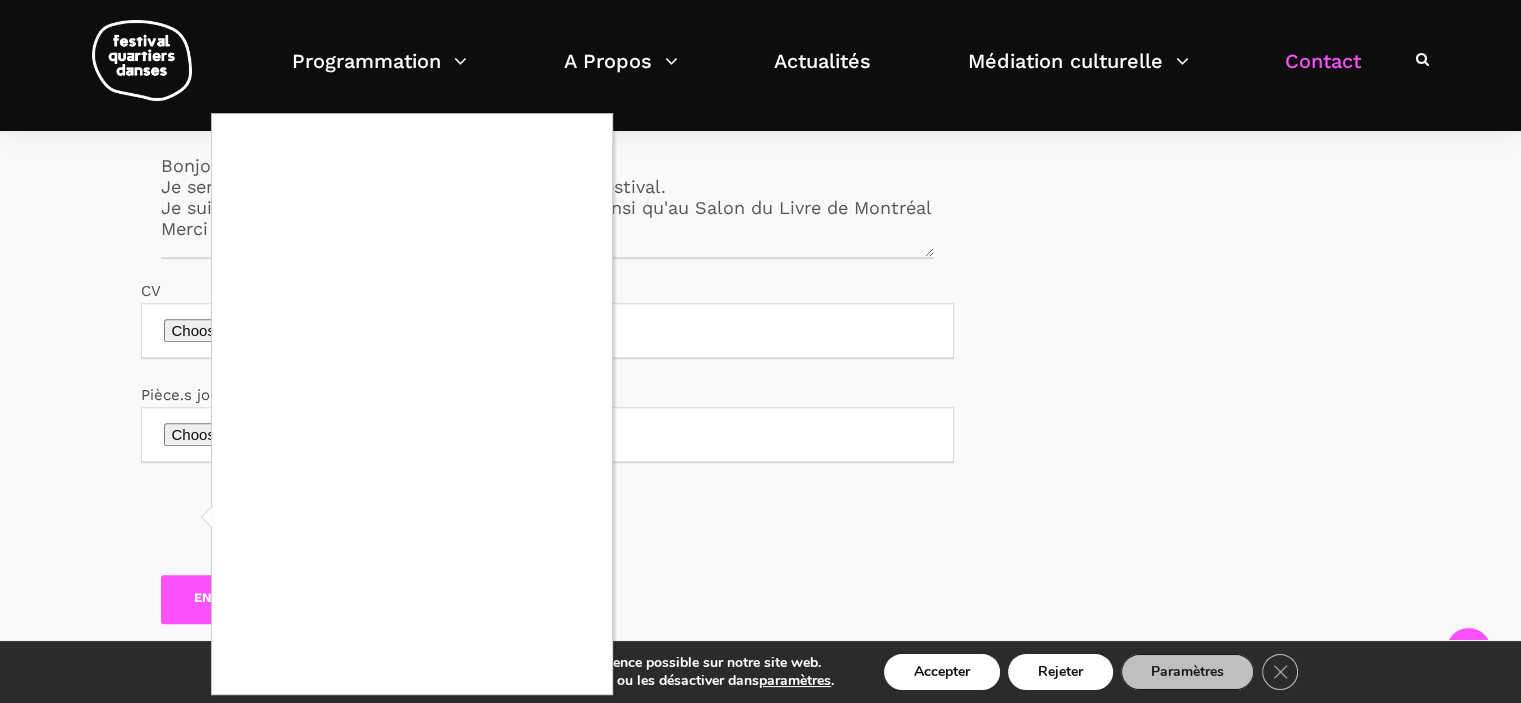 scroll, scrollTop: 800, scrollLeft: 0, axis: vertical 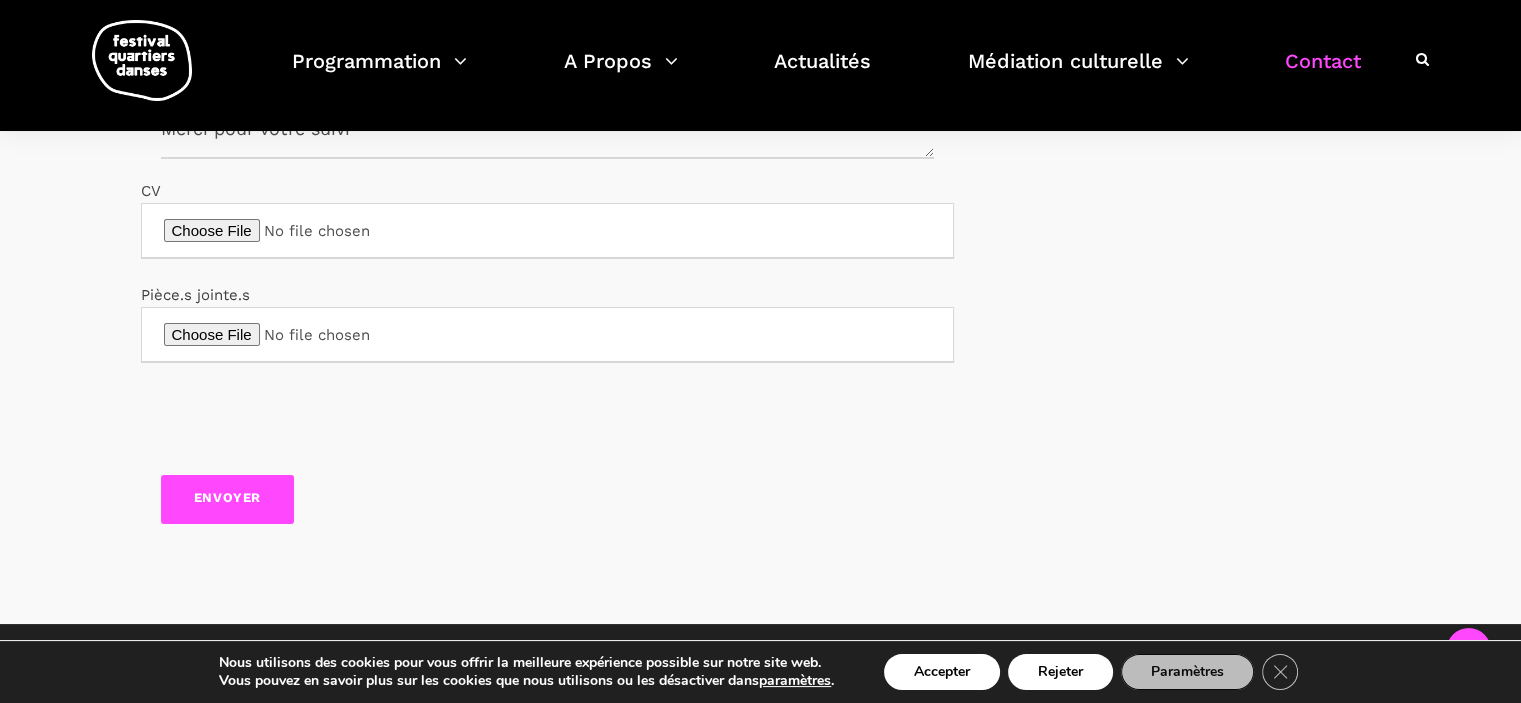 click on "Envoyer" at bounding box center [228, 499] 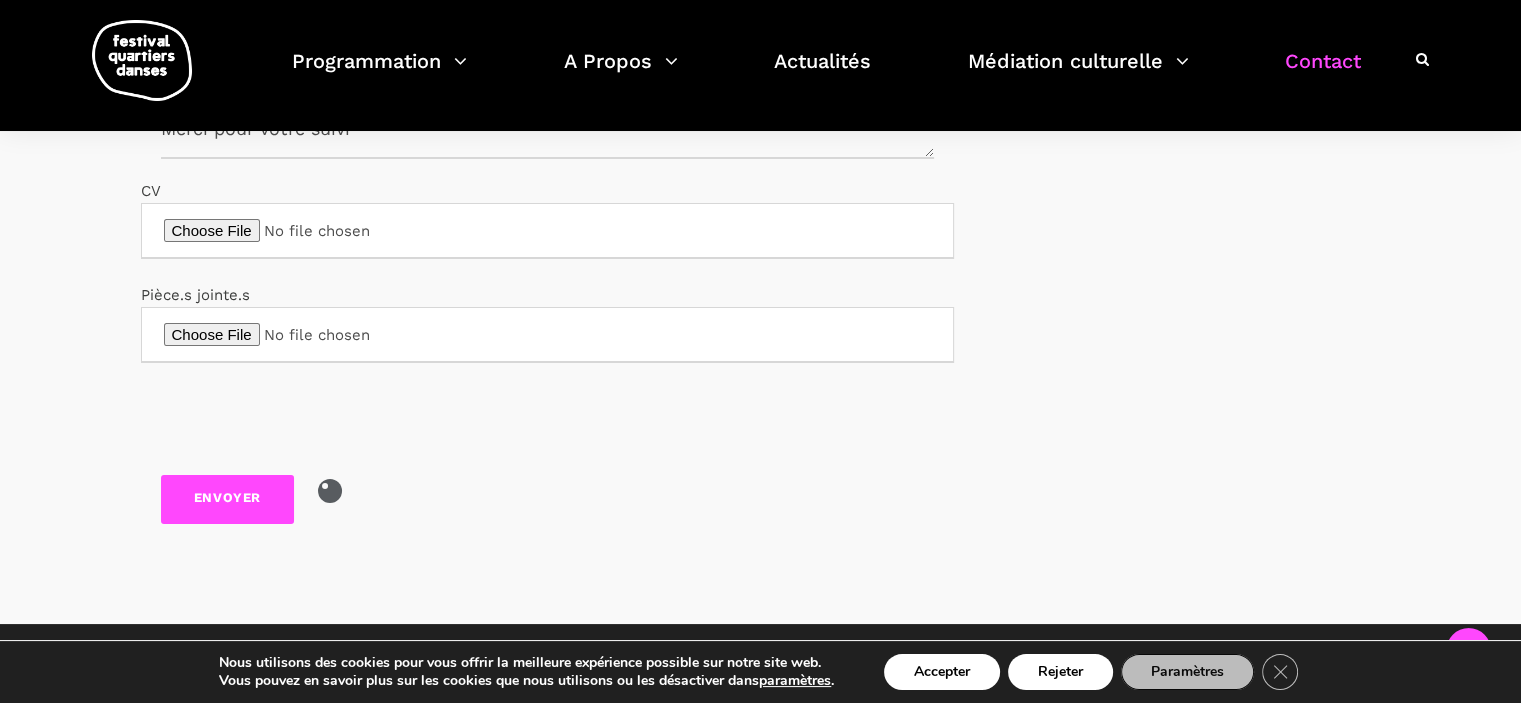 click on "Envoyer" at bounding box center (228, 499) 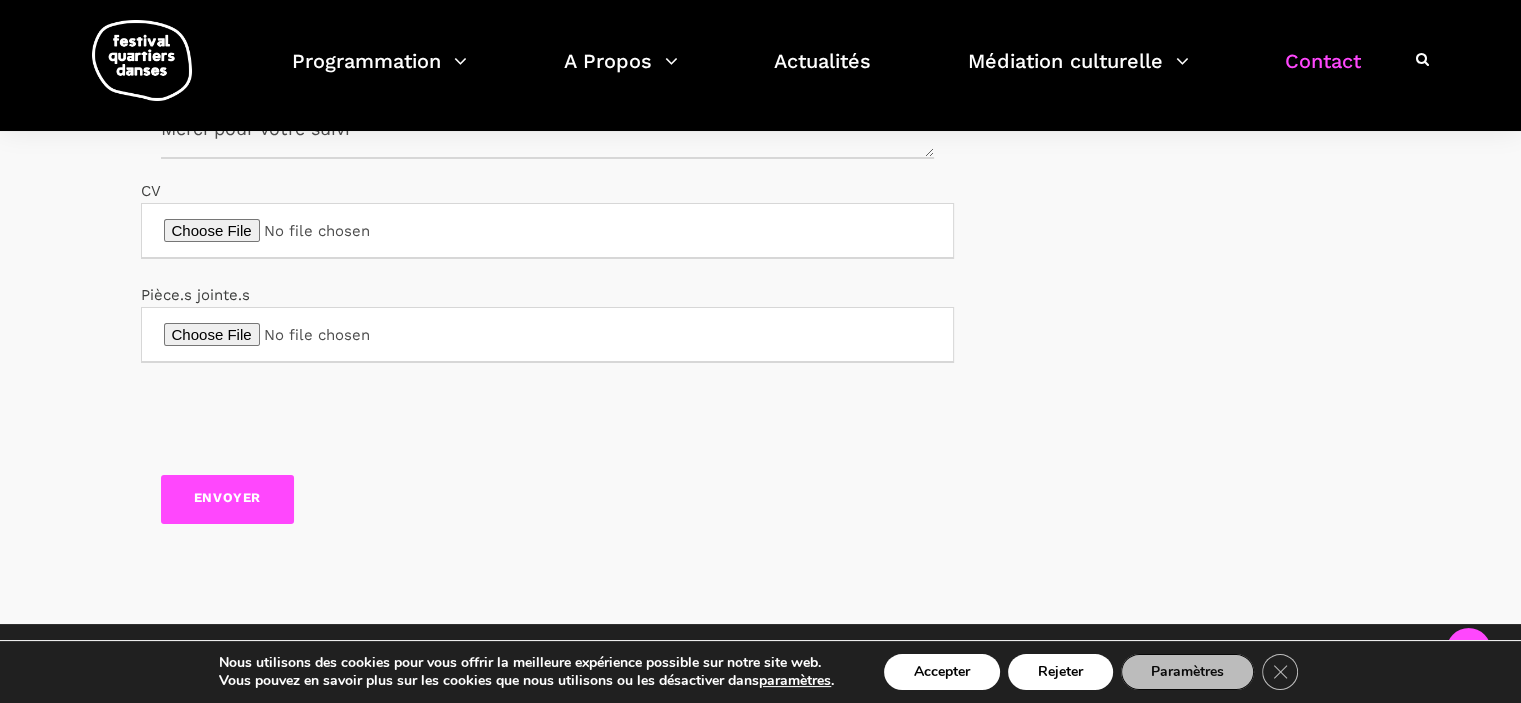 scroll, scrollTop: 0, scrollLeft: 0, axis: both 